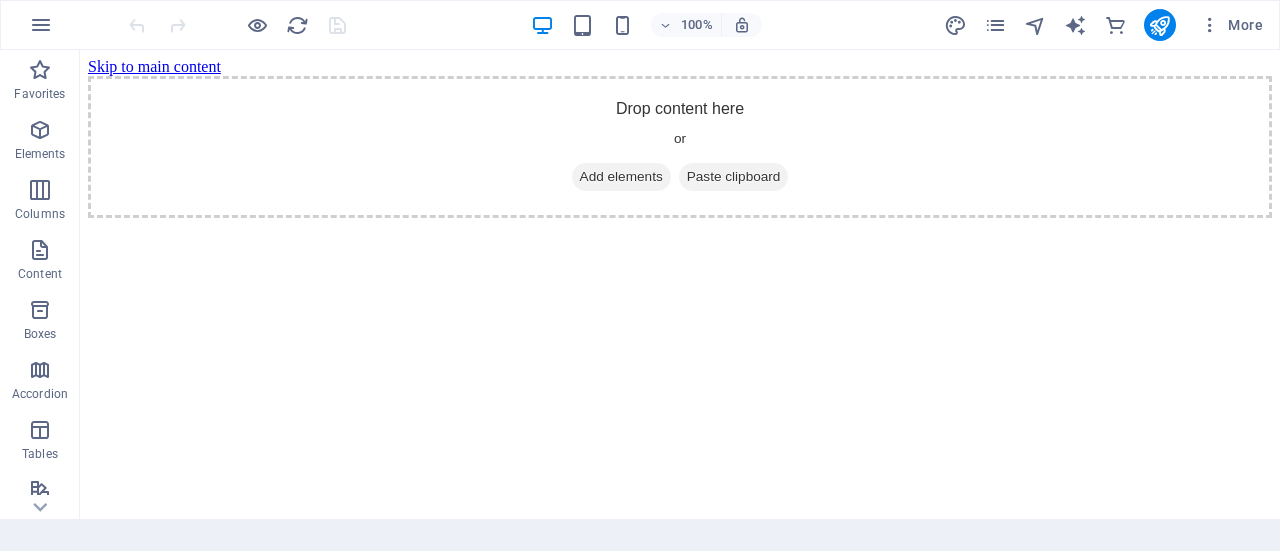 scroll, scrollTop: 0, scrollLeft: 0, axis: both 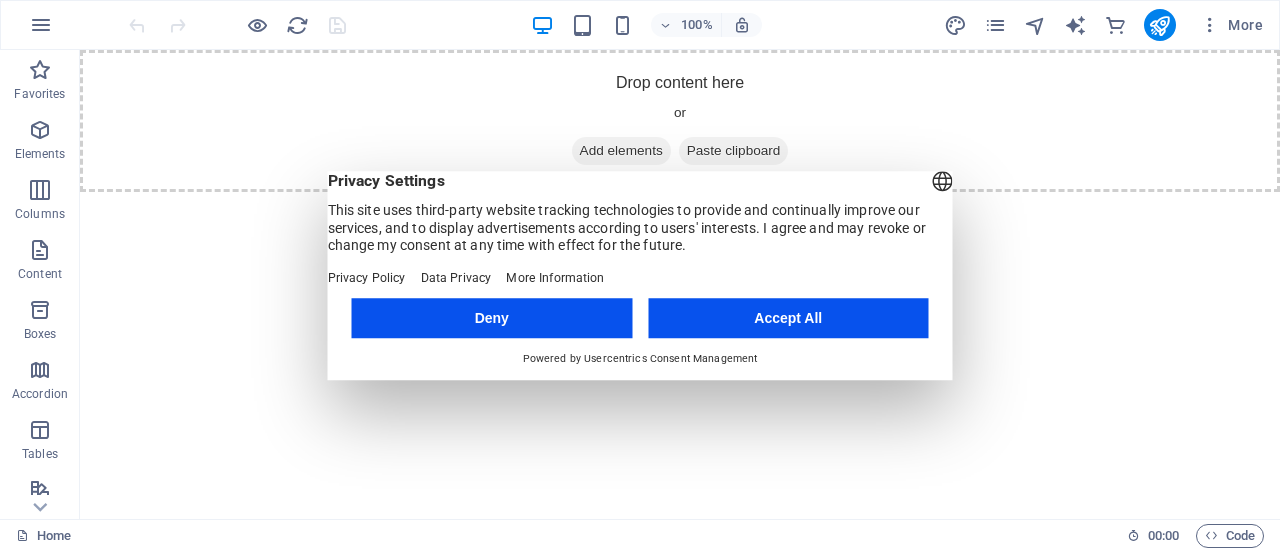 click on "Deny" at bounding box center (492, 318) 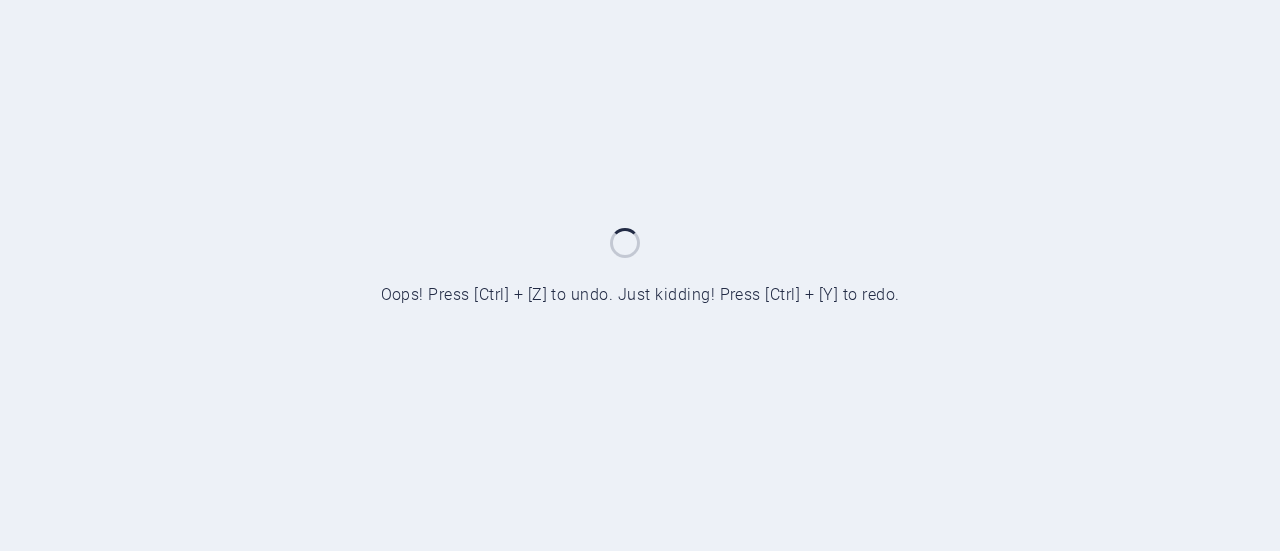 scroll, scrollTop: 0, scrollLeft: 0, axis: both 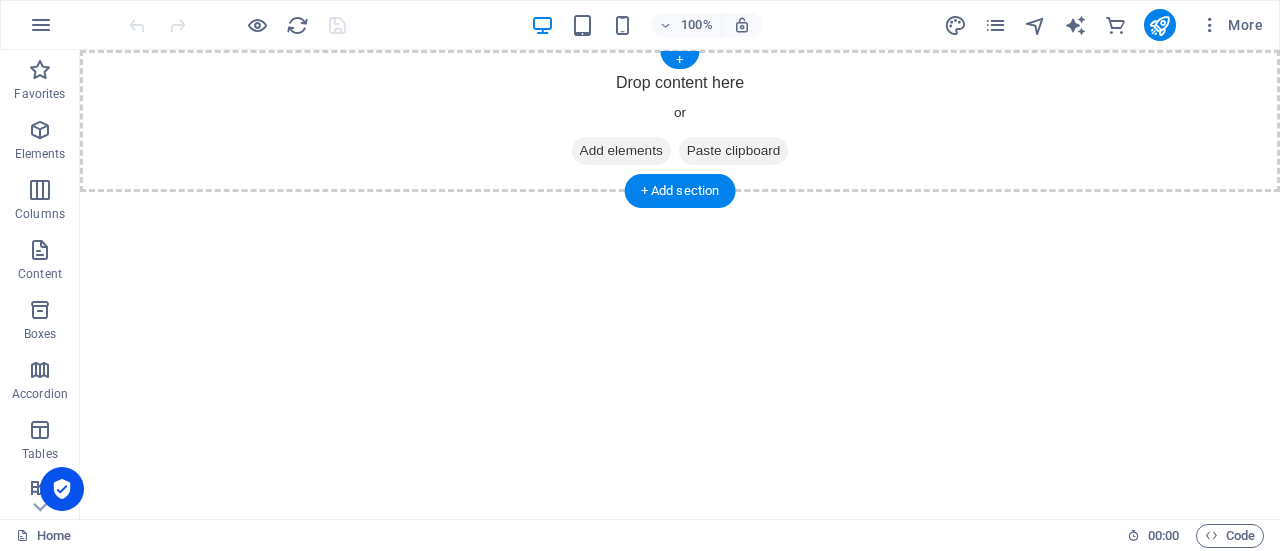 click on "Add elements" at bounding box center [621, 151] 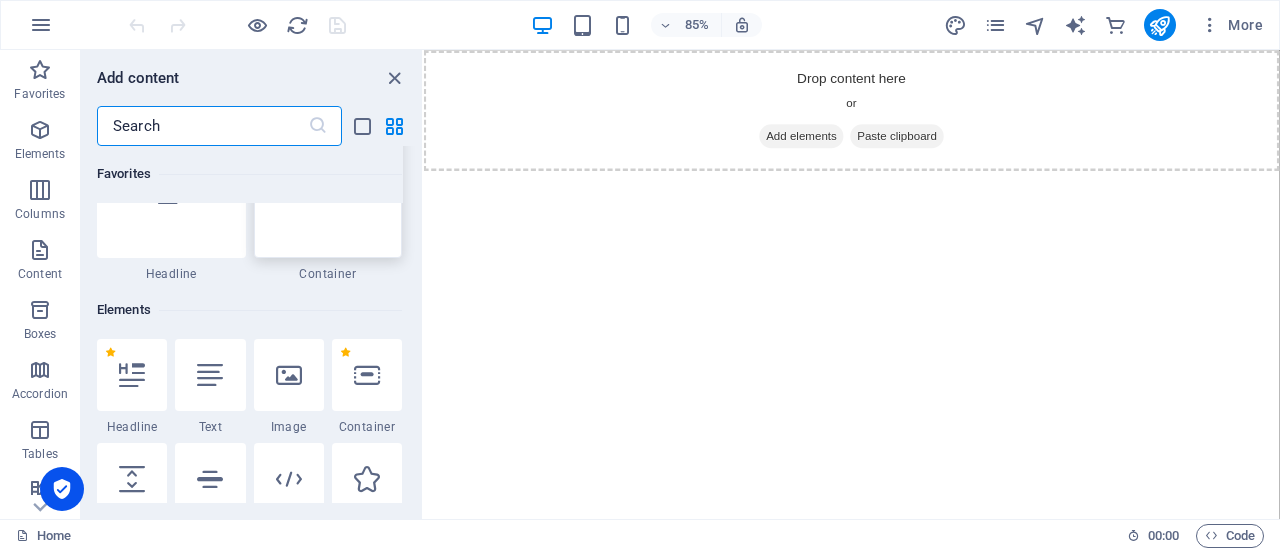 scroll, scrollTop: 100, scrollLeft: 0, axis: vertical 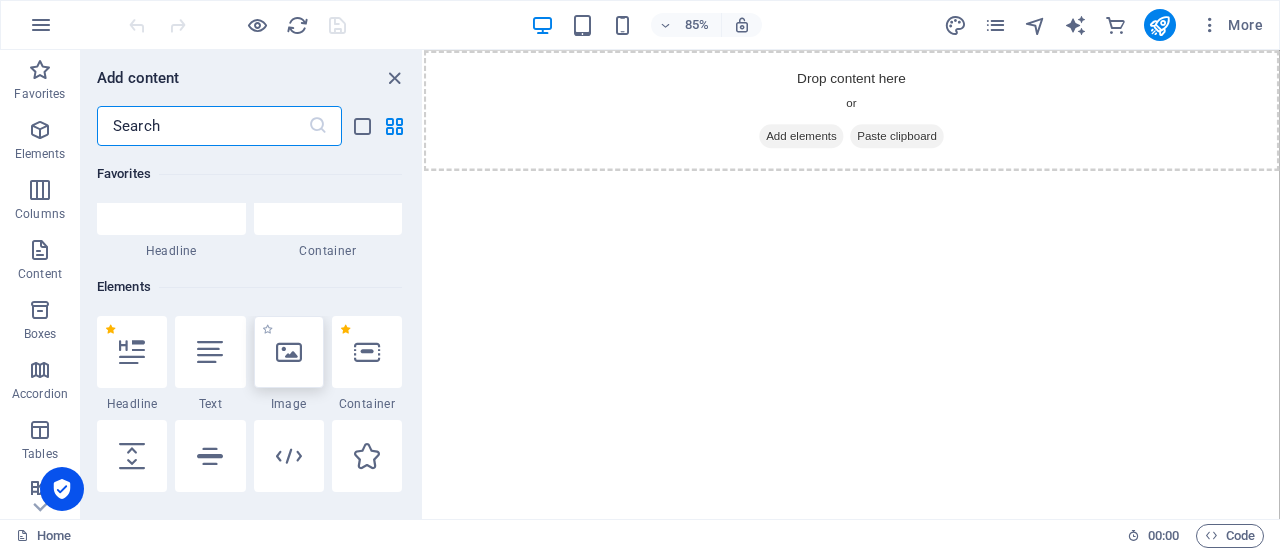click at bounding box center [289, 352] 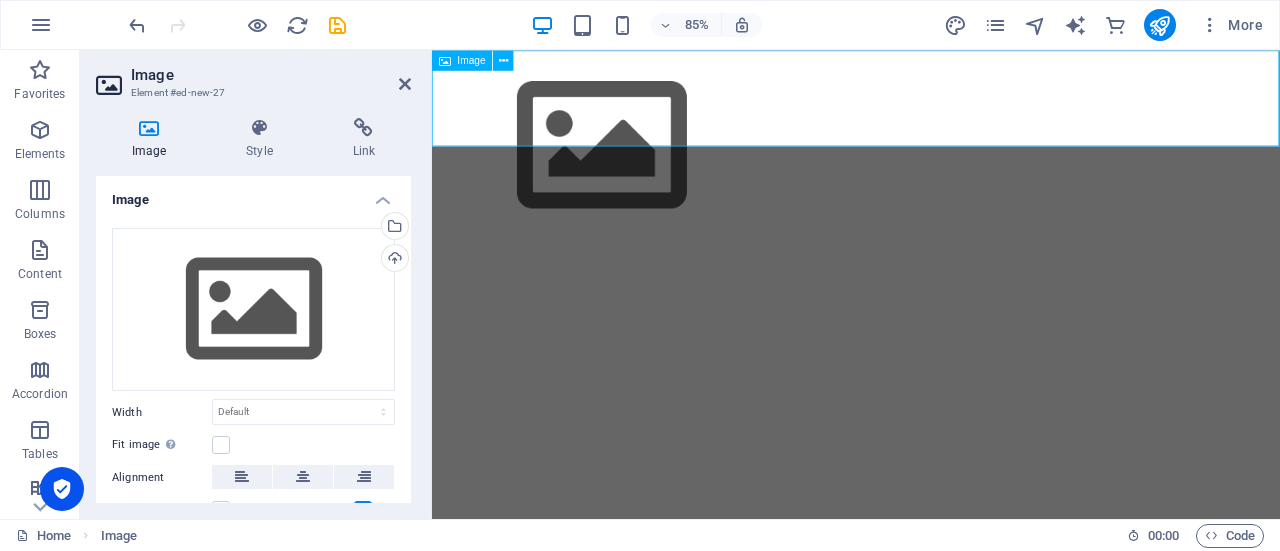 click at bounding box center [931, 162] 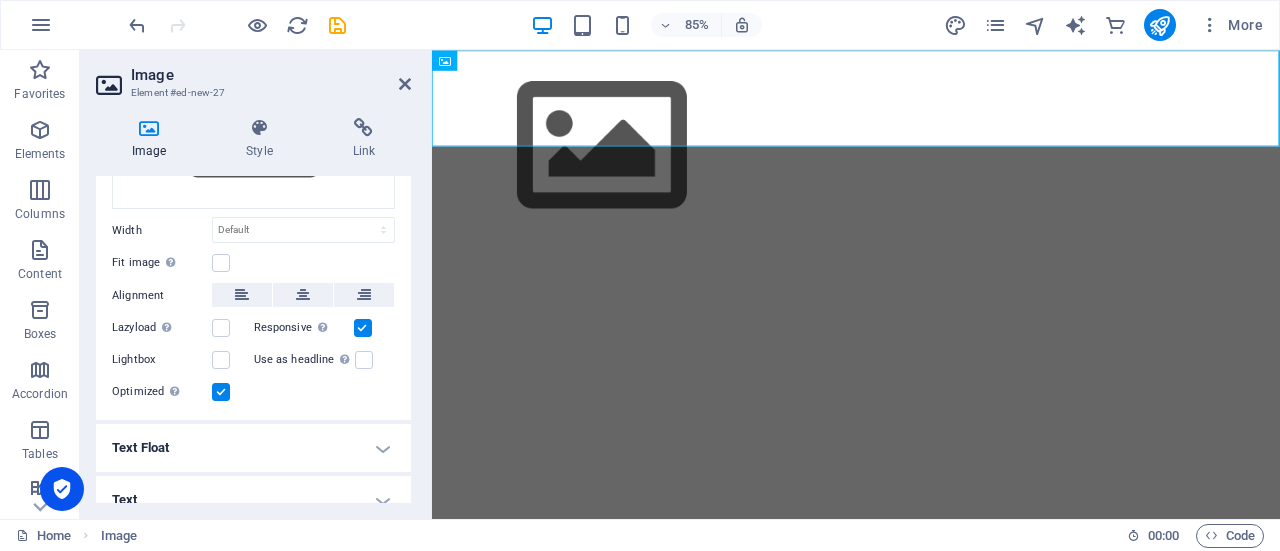 scroll, scrollTop: 200, scrollLeft: 0, axis: vertical 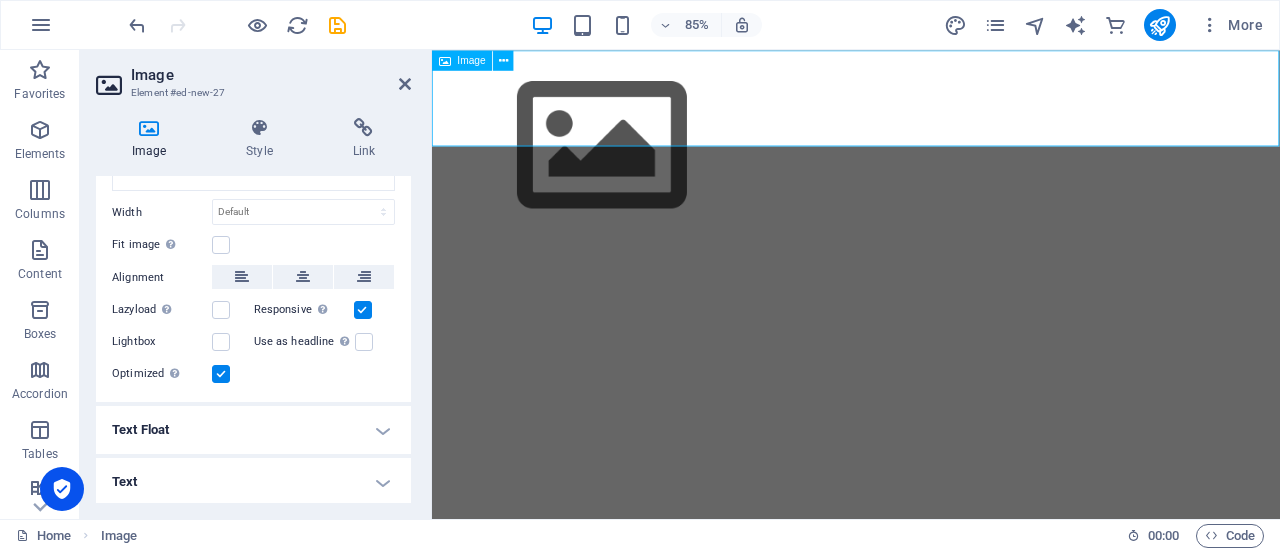 click at bounding box center (931, 162) 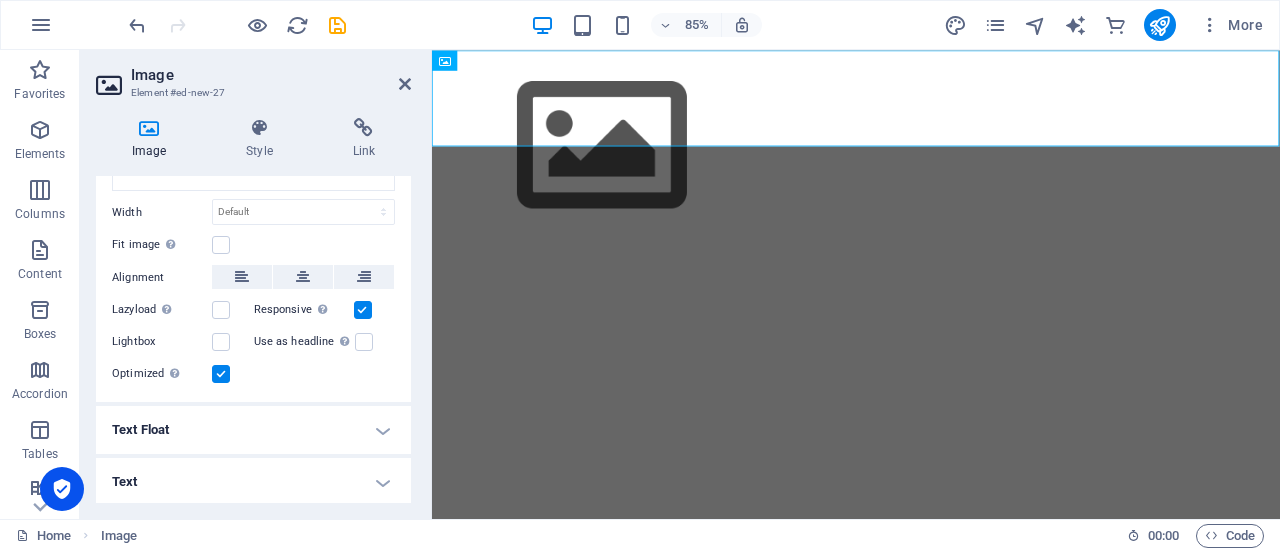 click on "Skip to main content" at bounding box center [931, 162] 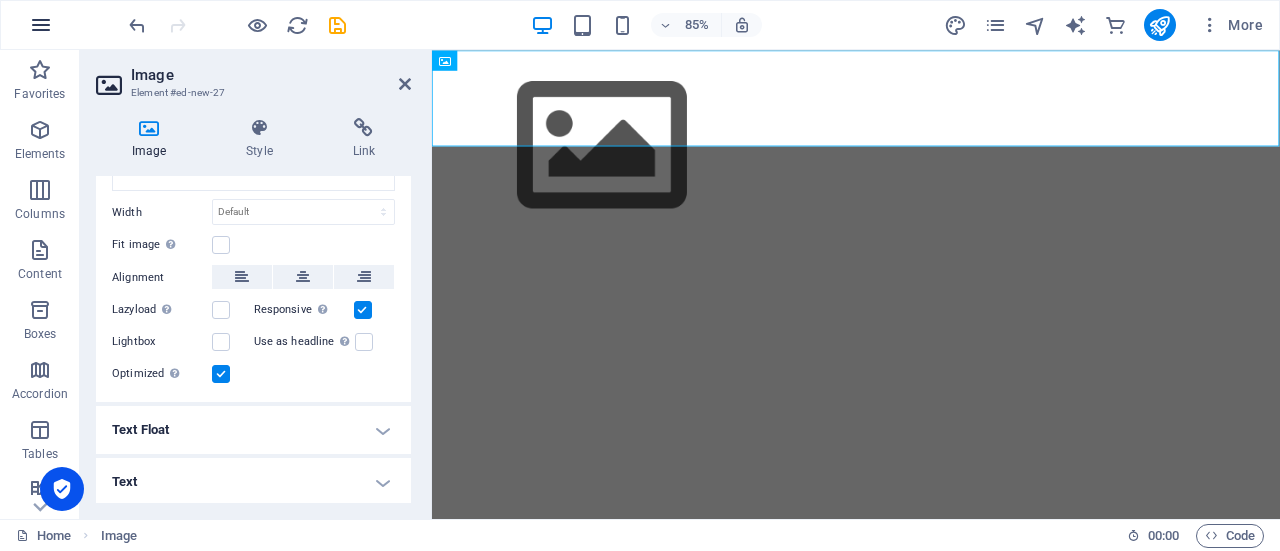 click at bounding box center (41, 25) 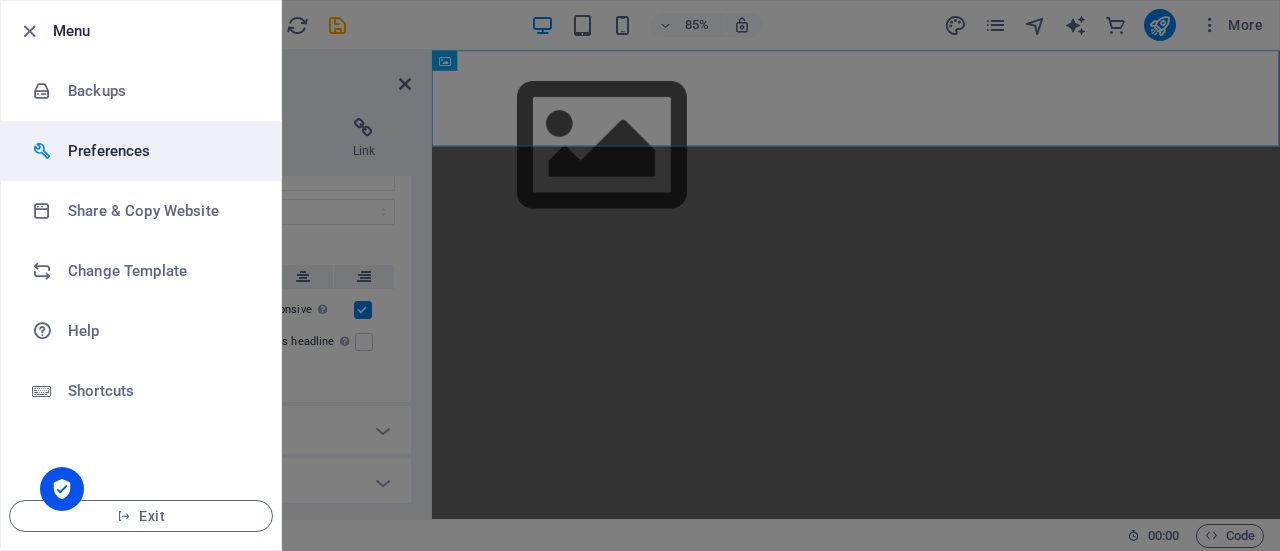 click on "Preferences" at bounding box center [160, 151] 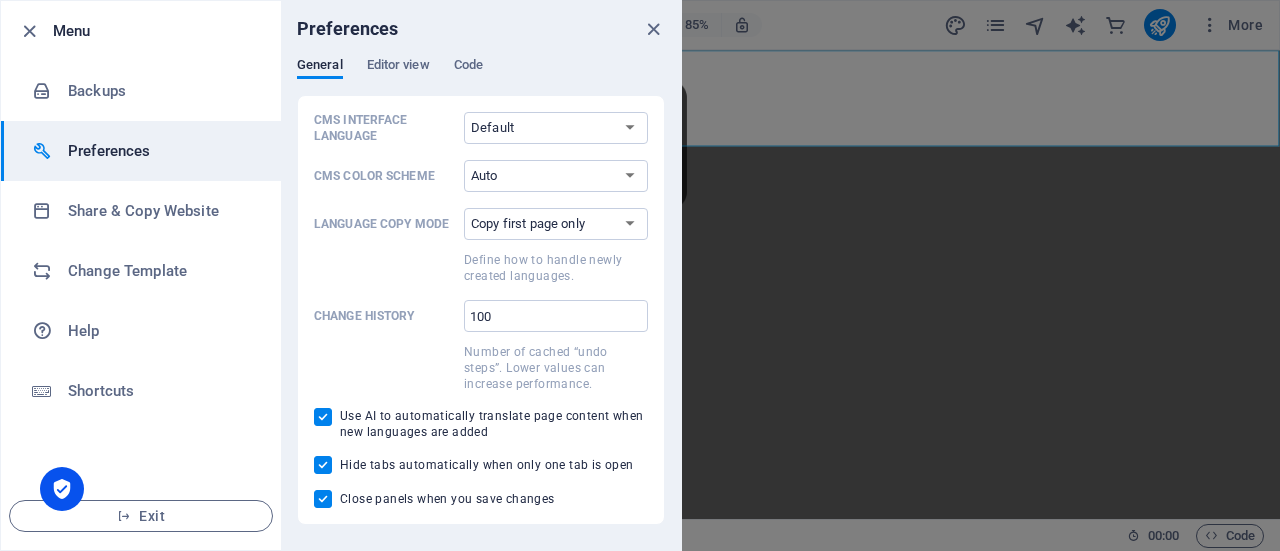 click at bounding box center [640, 275] 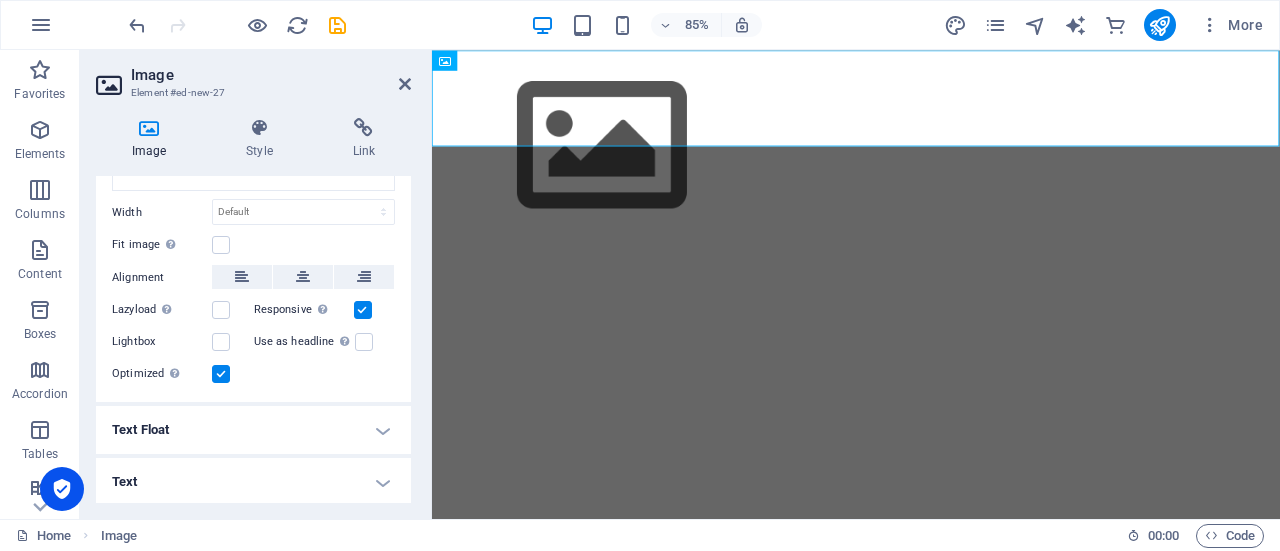 click on "Skip to main content" at bounding box center (931, 162) 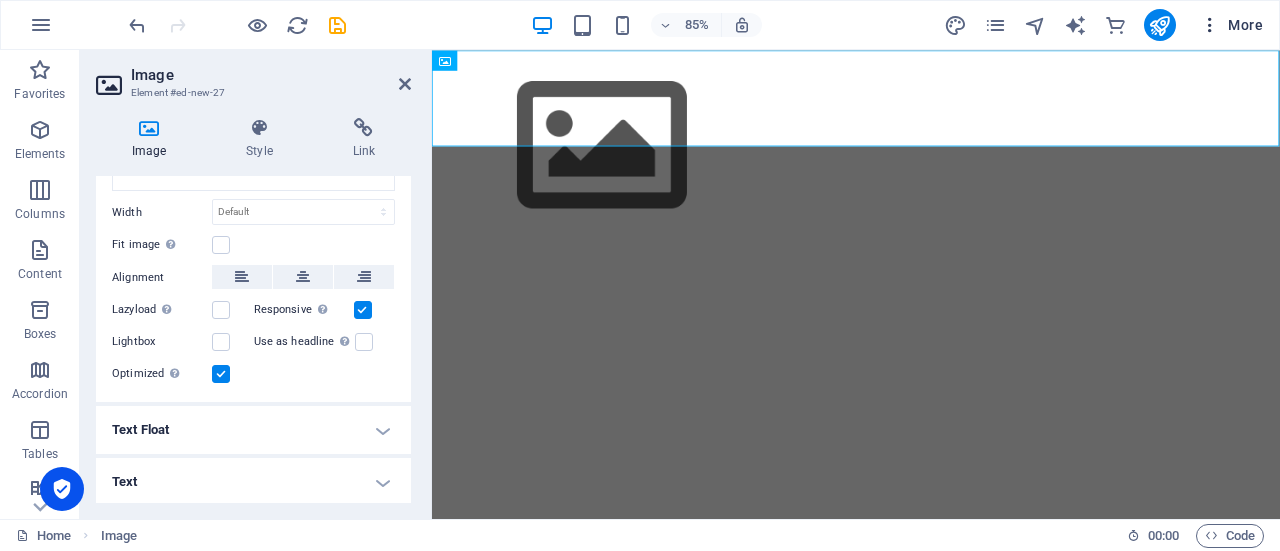 click on "More" at bounding box center (1231, 25) 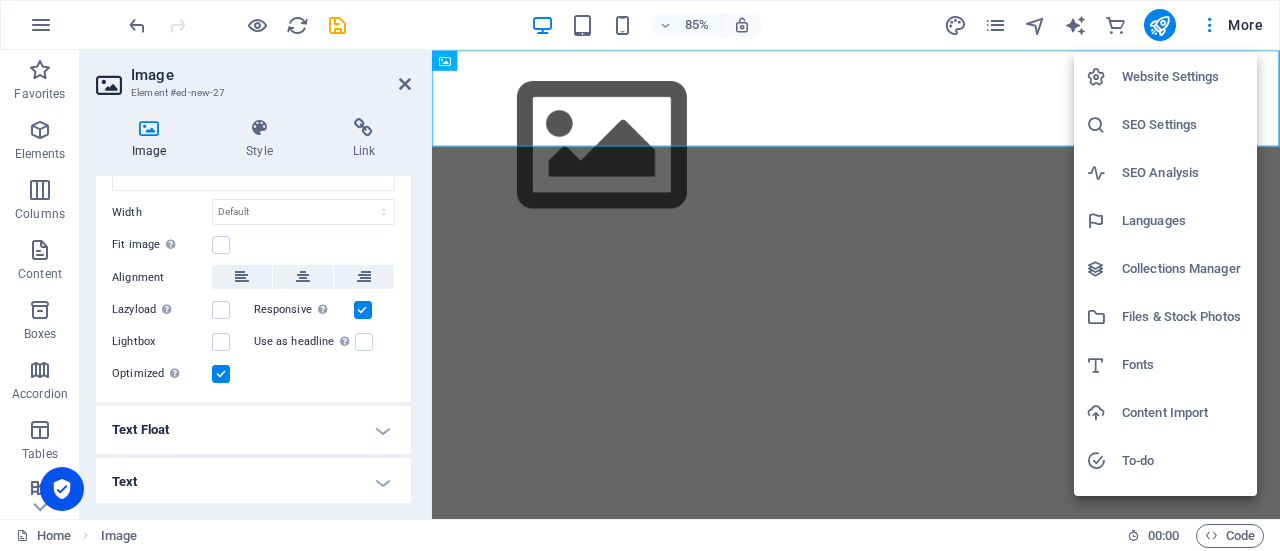 click on "Website Settings" at bounding box center (1183, 77) 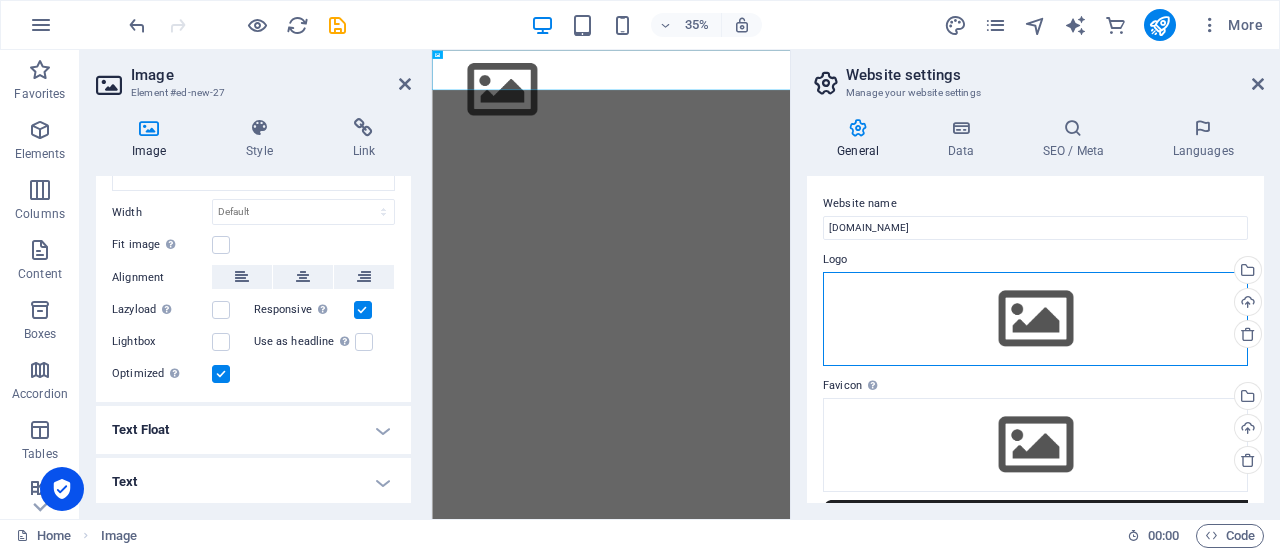 click on "Drag files here, click to choose files or select files from Files or our free stock photos & videos" at bounding box center [1035, 319] 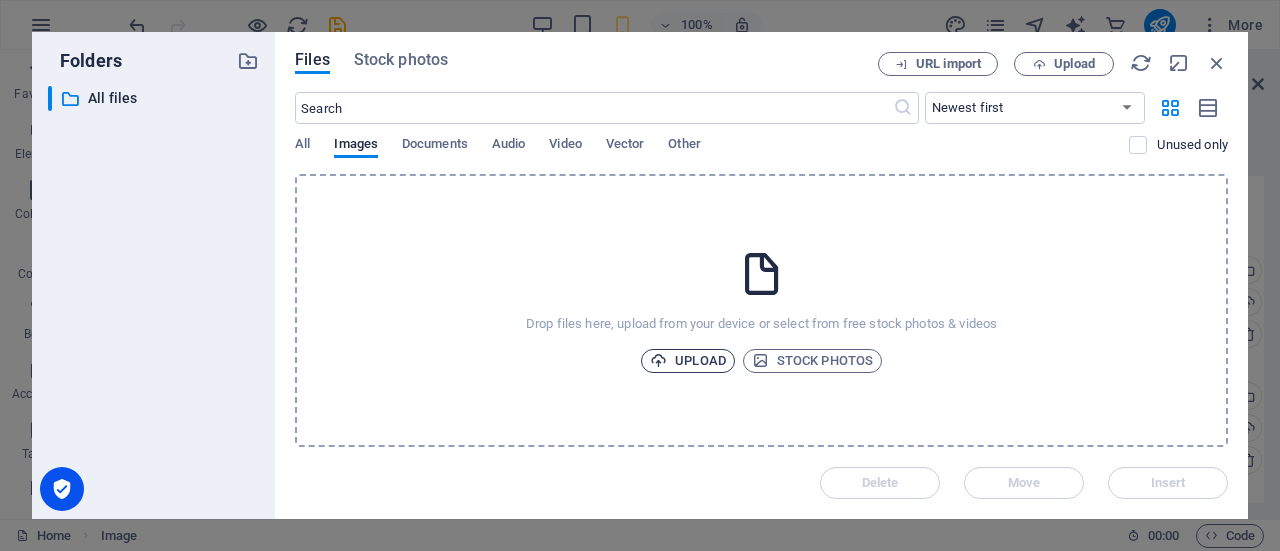 click on "Upload" at bounding box center (688, 361) 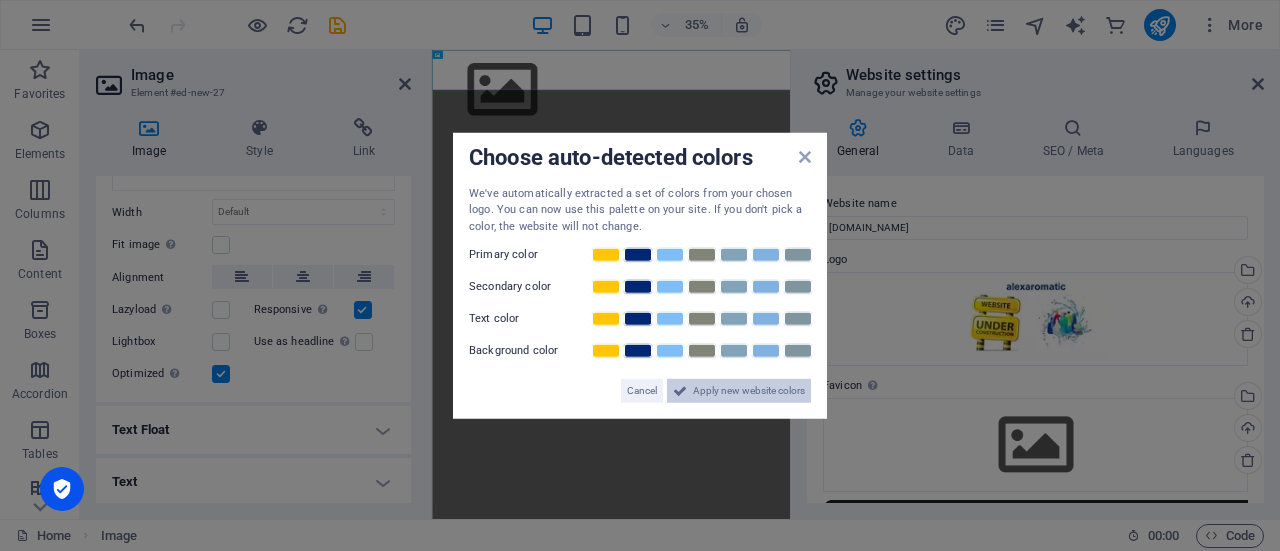 click on "Apply new website colors" at bounding box center [749, 391] 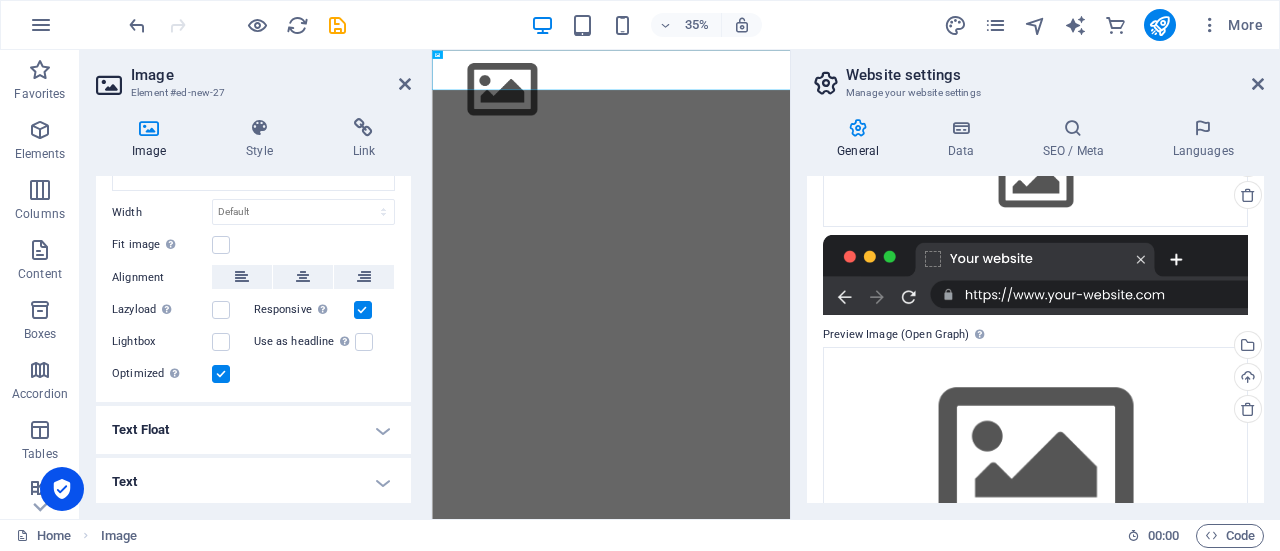 scroll, scrollTop: 354, scrollLeft: 0, axis: vertical 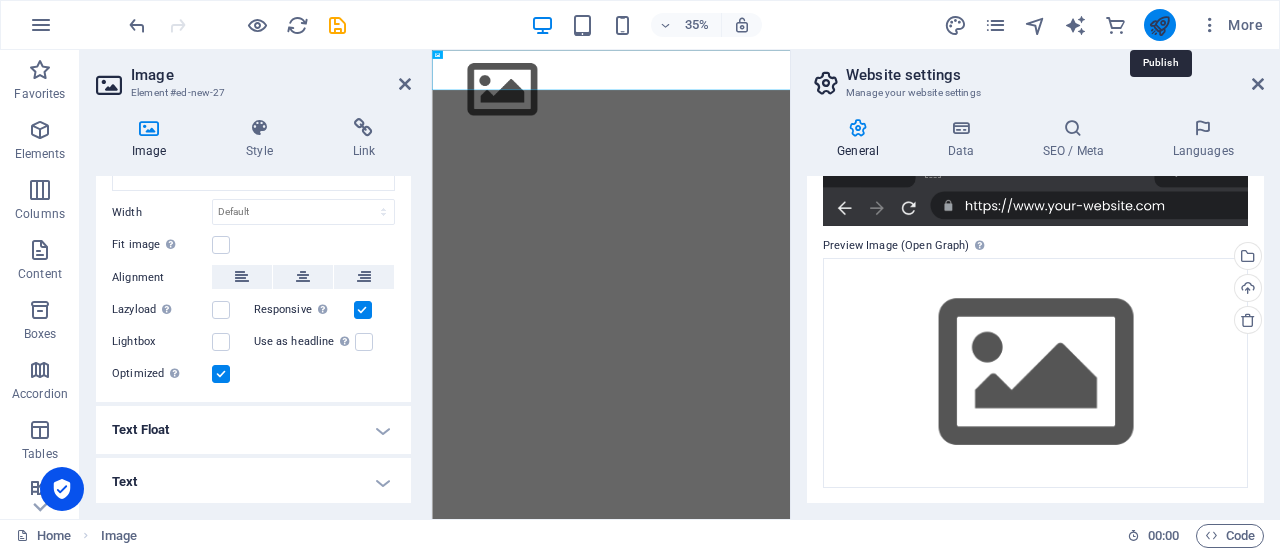 click at bounding box center [1159, 25] 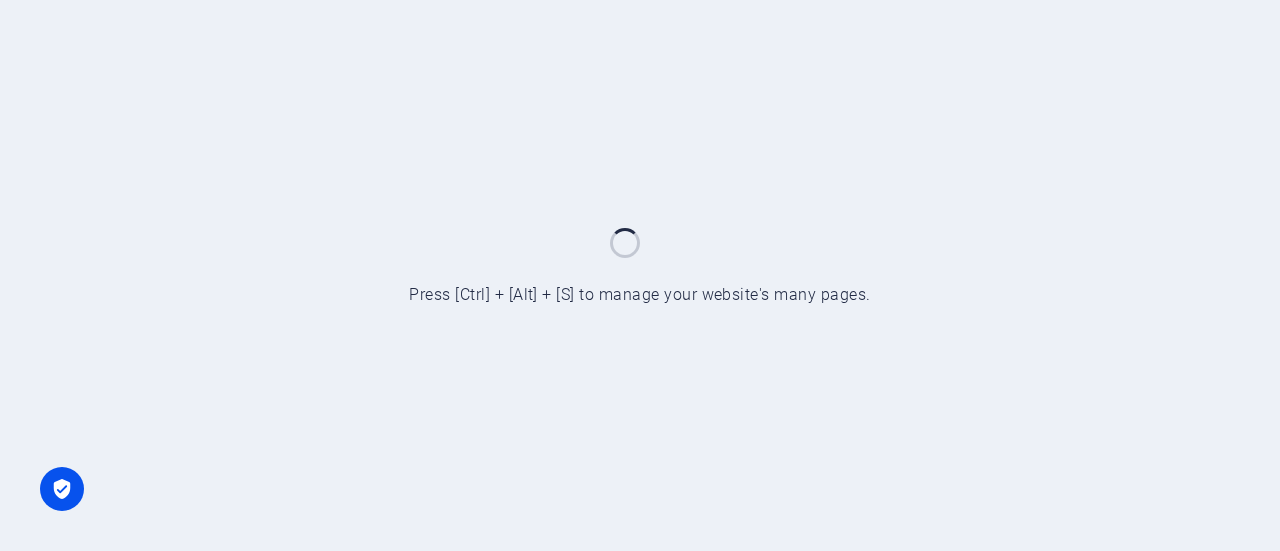 scroll, scrollTop: 0, scrollLeft: 0, axis: both 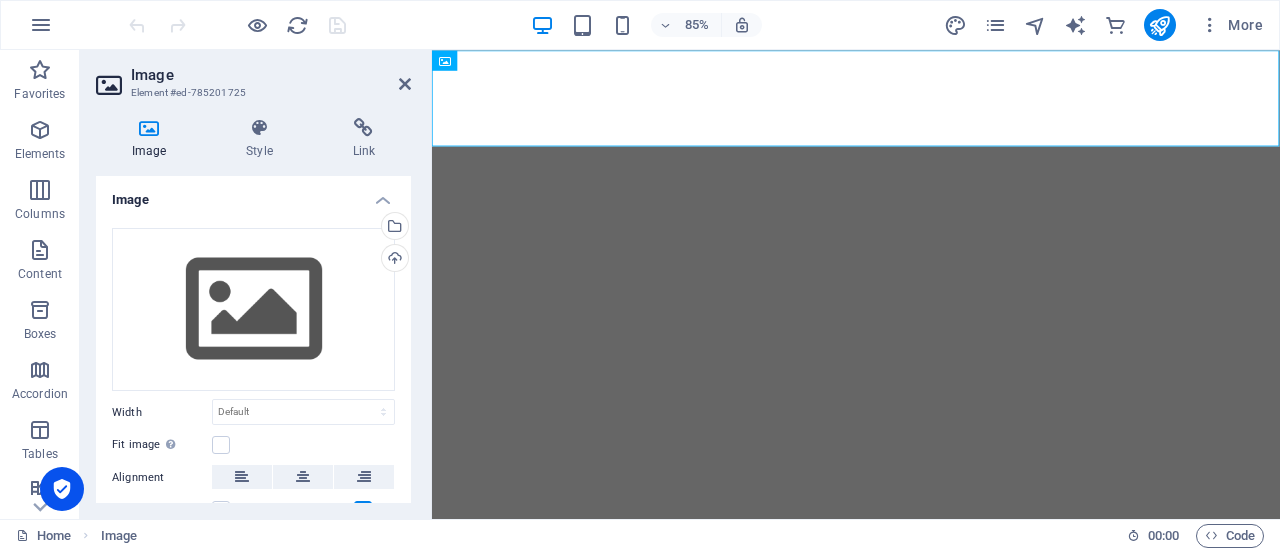 click on "Image Style Link Image Drag files here, click to choose files or select files from Files or our free stock photos & videos Select files from the file manager, stock photos, or upload file(s) Upload Width Default auto px rem % em vh vw Fit image Automatically fit image to a fixed width and height Height Default auto px Alignment Lazyload Loading images after the page loads improves page speed. Responsive Automatically load retina image and smartphone optimized sizes. Lightbox Use as headline The image will be wrapped in an H1 headline tag. Useful for giving alternative text the weight of an H1 headline, e.g. for the logo. Leave unchecked if uncertain. Optimized Images are compressed to improve page speed. Position Direction Custom X offset 50 px rem % vh vw Y offset 50 px rem % vh vw Text Float No float Image left Image right Determine how text should behave around the image. Text Alternative text Image caption Paragraph Format Normal Heading 1 Heading 2 Heading 3 Heading 4 Heading 5 Heading 6 Code Font Family" at bounding box center (253, 310) 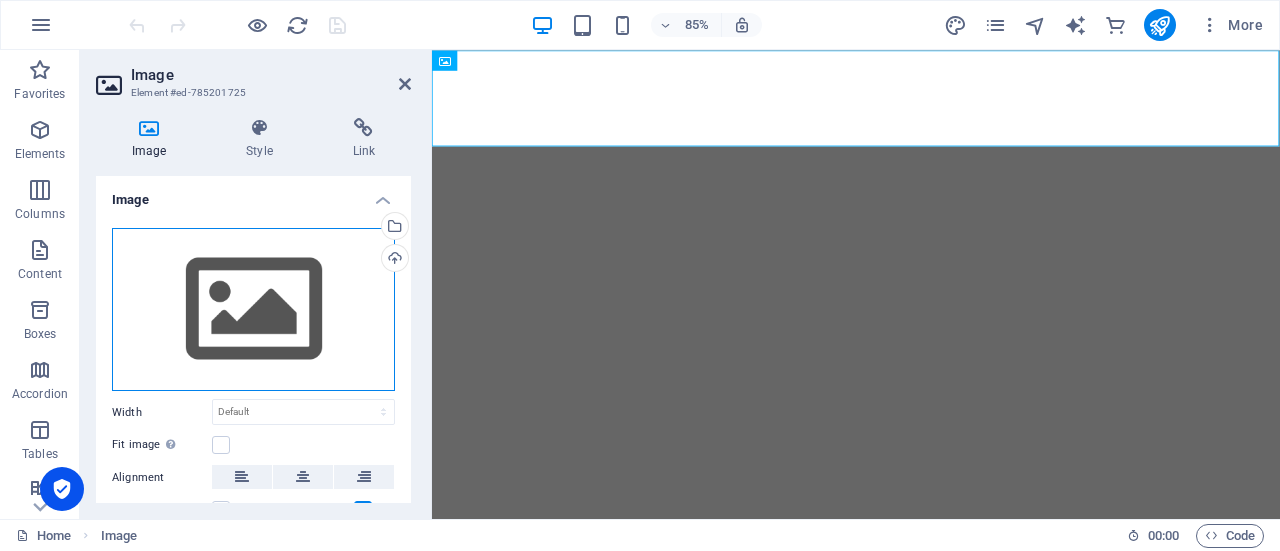 click on "Drag files here, click to choose files or select files from Files or our free stock photos & videos" at bounding box center [253, 310] 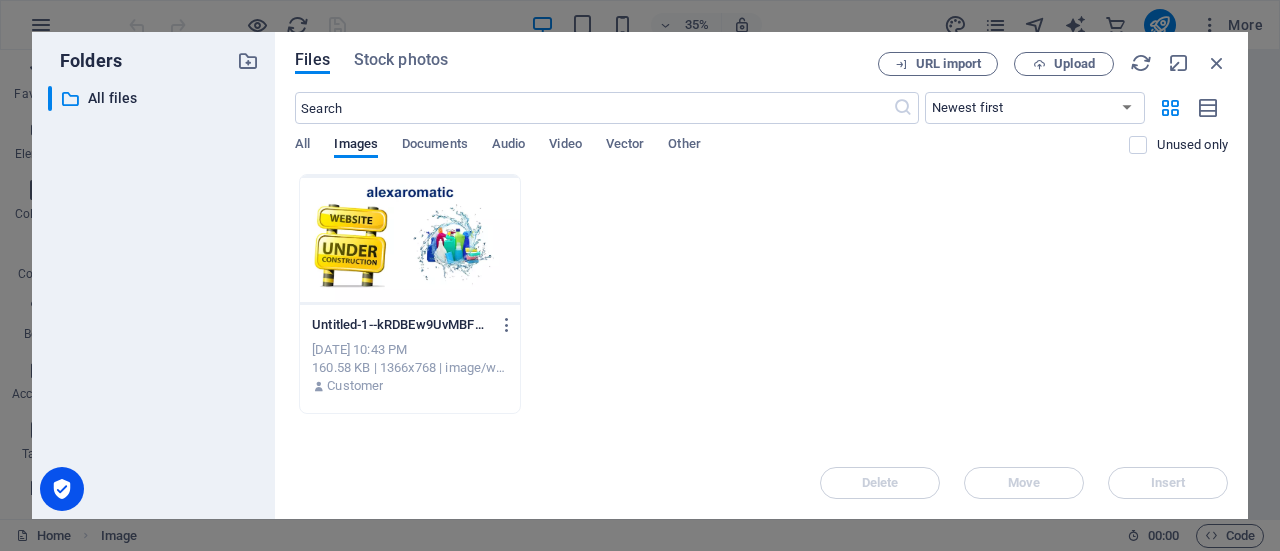 click on "​ All files All files" at bounding box center [153, 294] 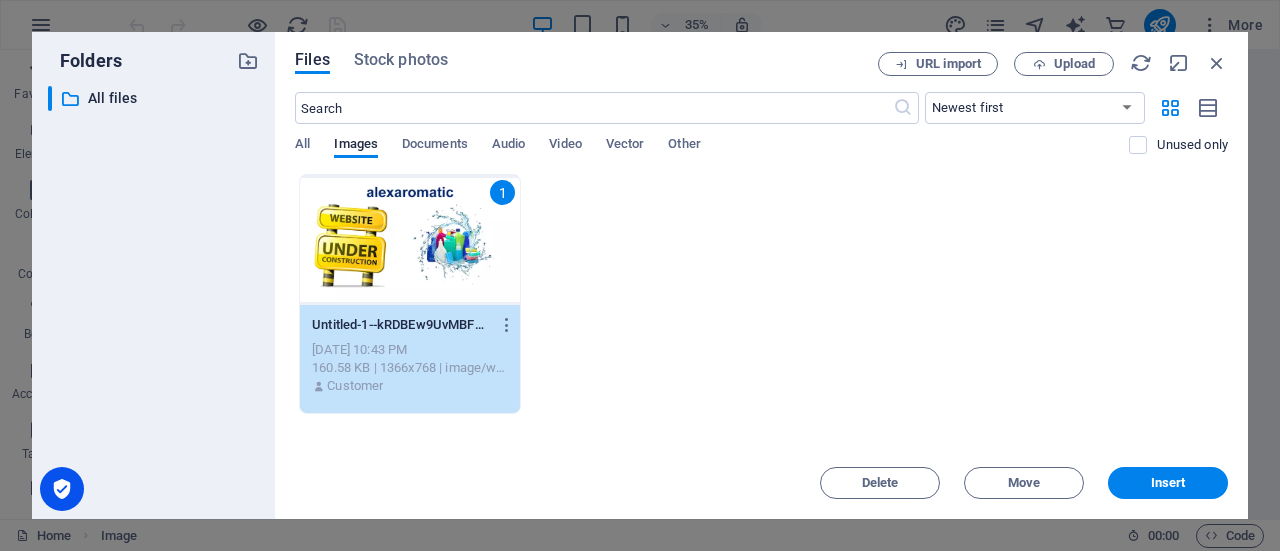 click on "1" at bounding box center (410, 240) 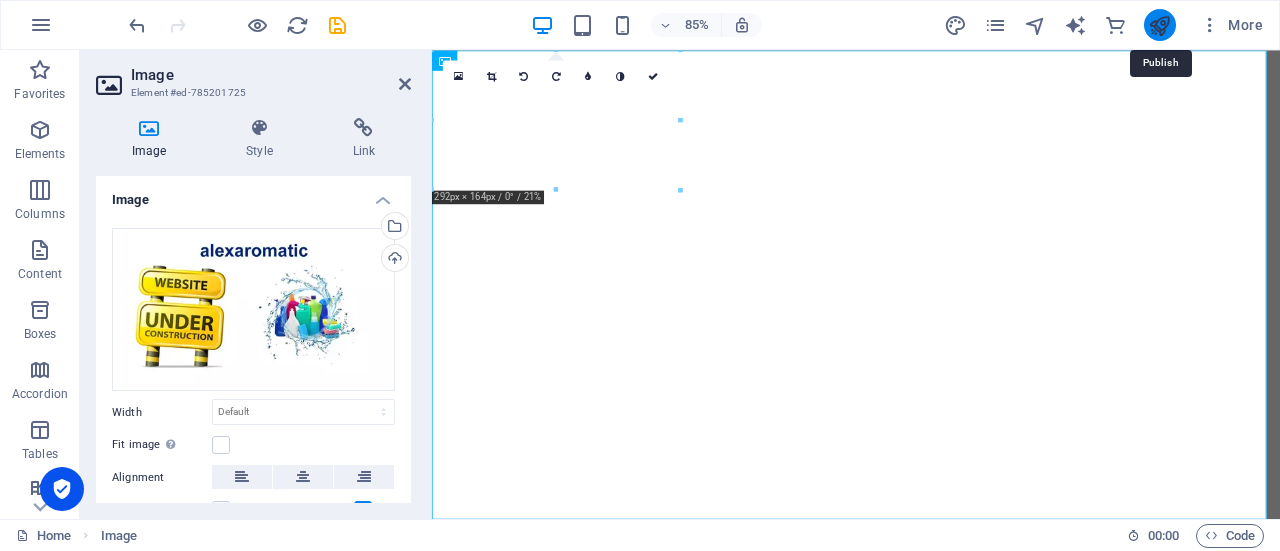 click at bounding box center [1159, 25] 